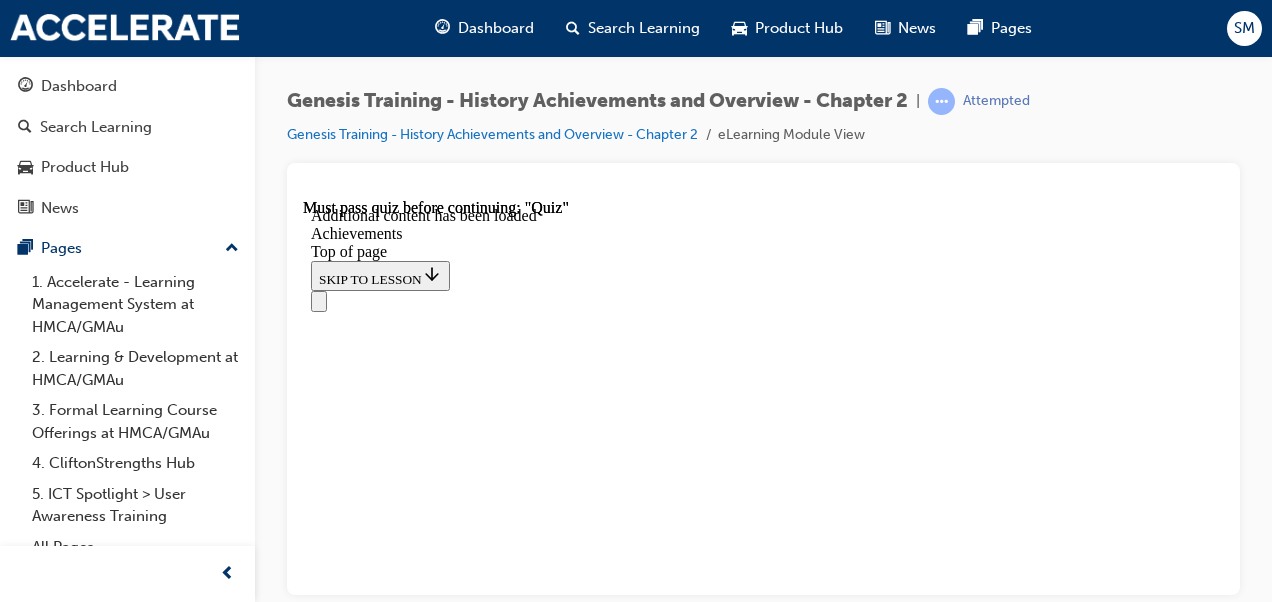 scroll, scrollTop: 0, scrollLeft: 0, axis: both 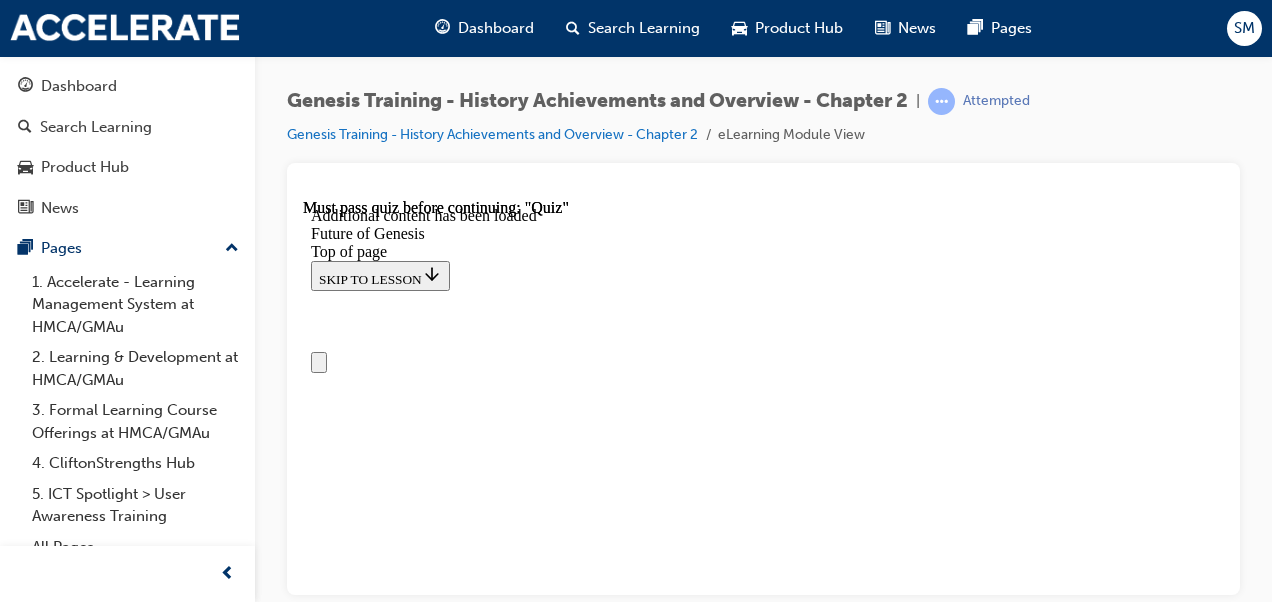 click on "Lesson 7 - Achievements" at bounding box center [763, 6861] 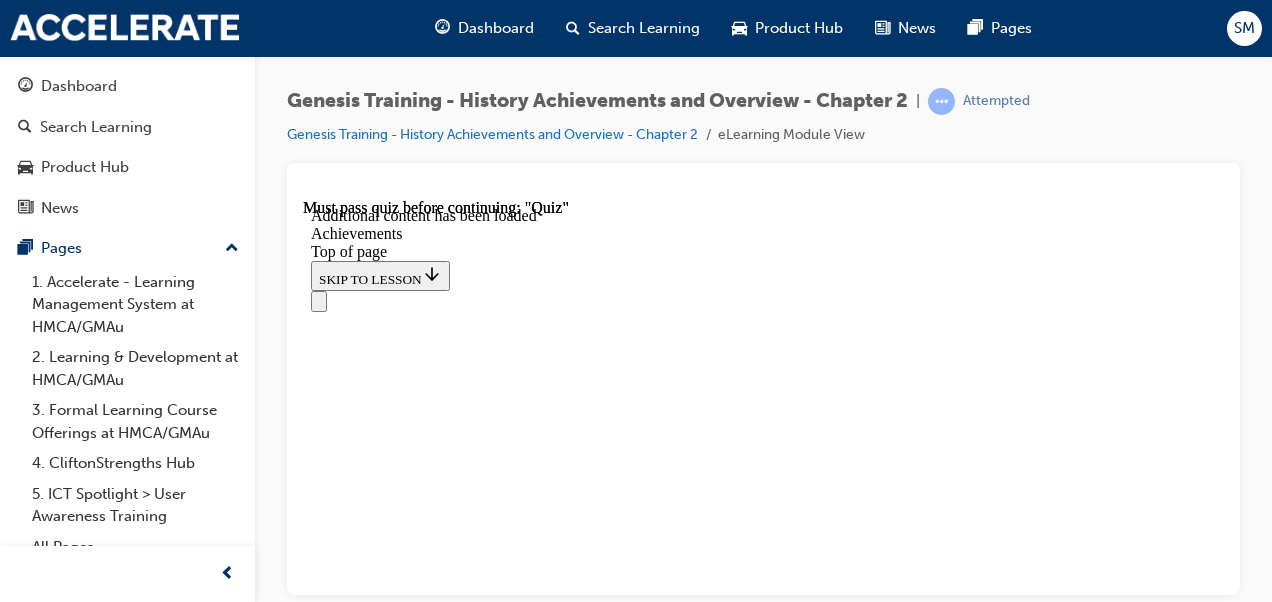 scroll, scrollTop: 9596, scrollLeft: 0, axis: vertical 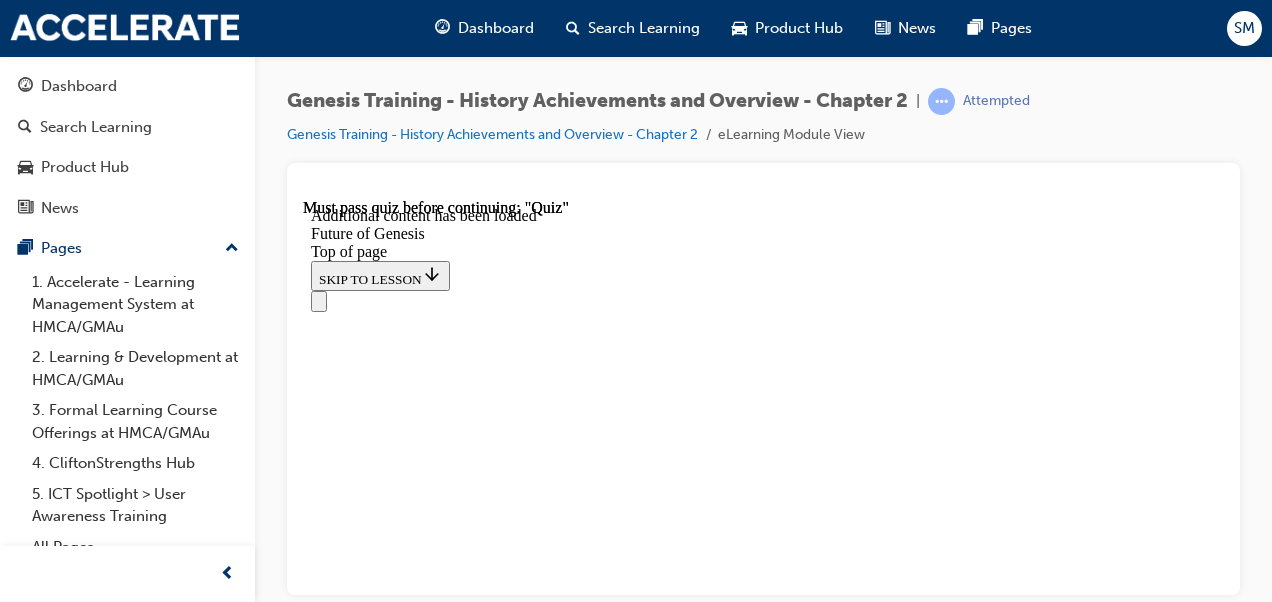 click at bounding box center (351, 7842) 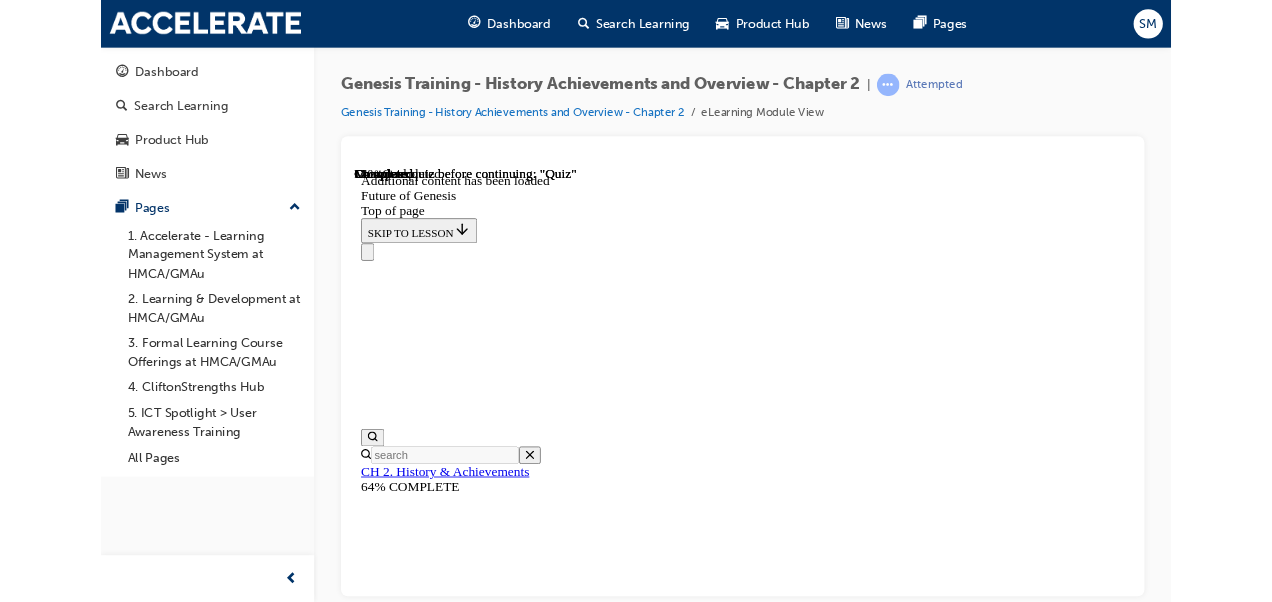 scroll, scrollTop: 902, scrollLeft: 0, axis: vertical 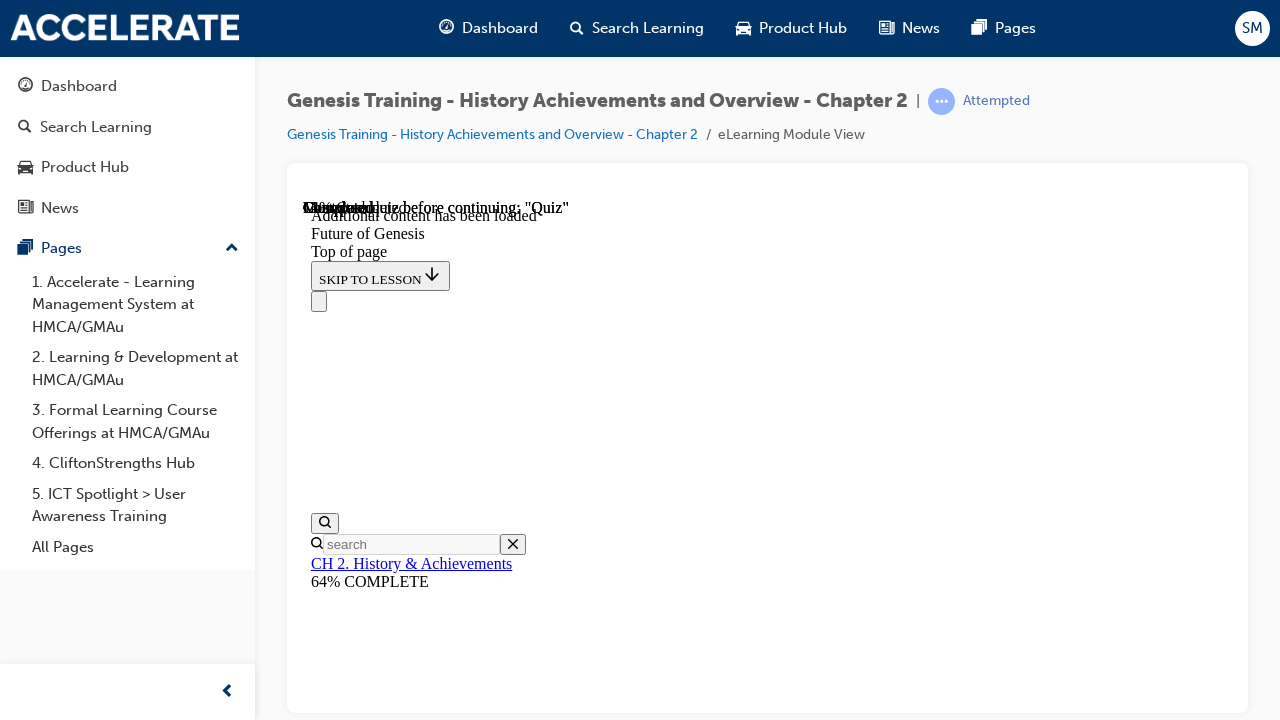 click at bounding box center (501, 3363) 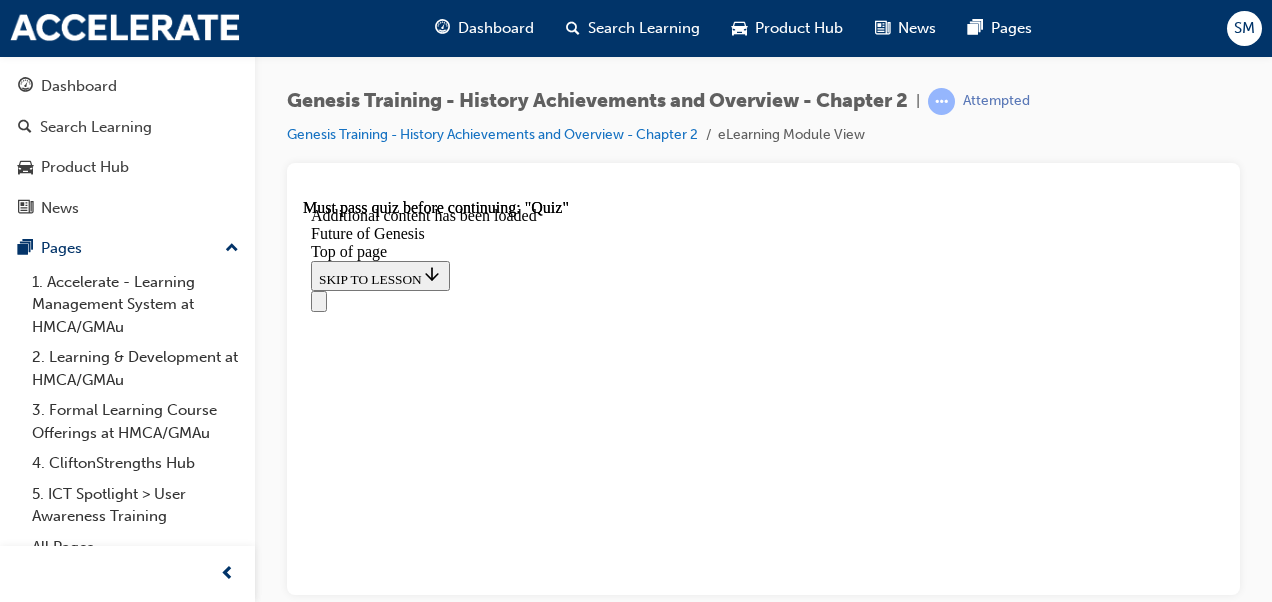 click at bounding box center [501, 7749] 